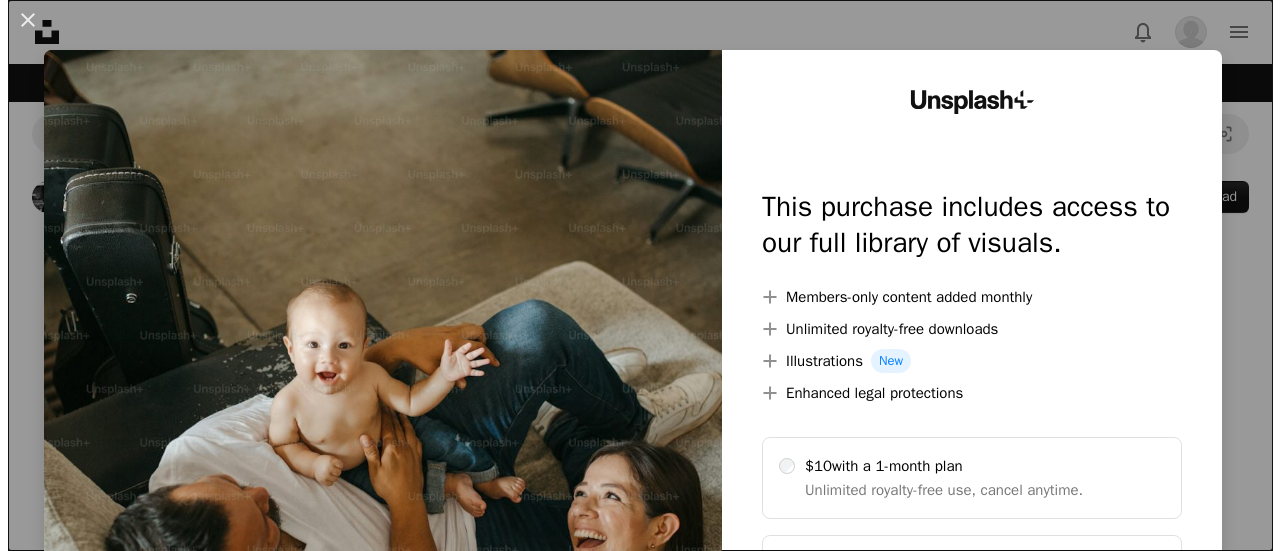 scroll, scrollTop: 0, scrollLeft: 0, axis: both 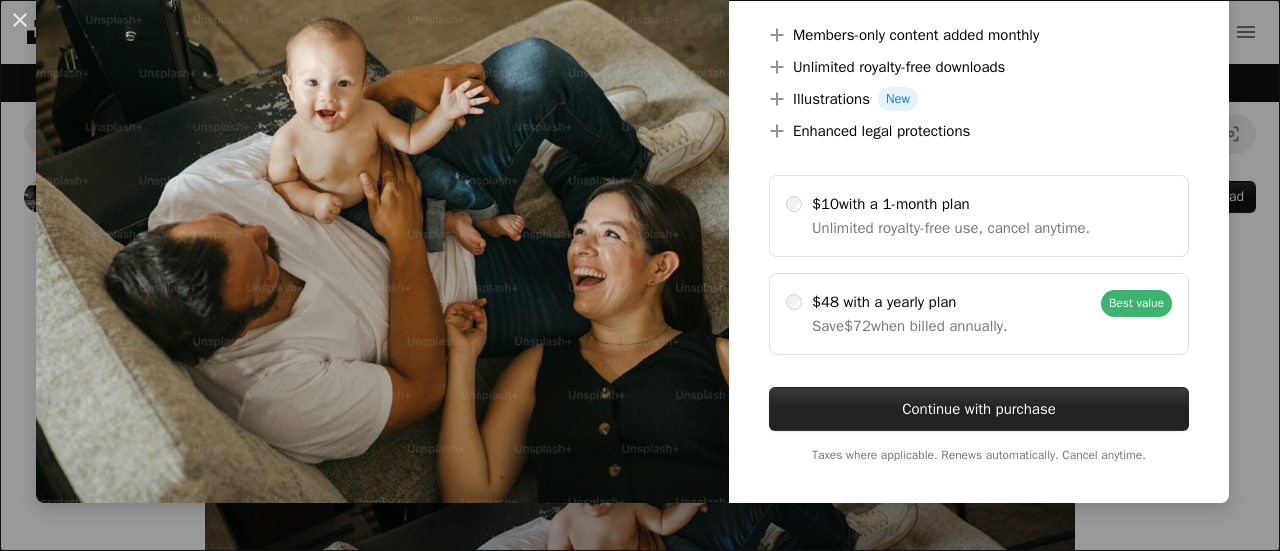 click on "Continue with purchase" at bounding box center [979, 409] 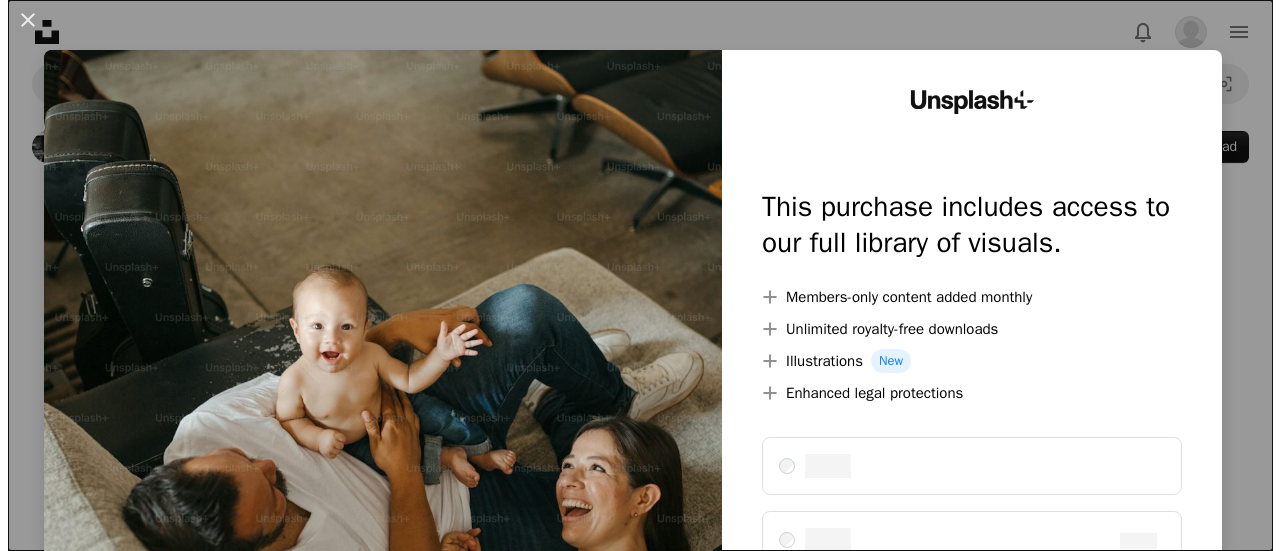 scroll, scrollTop: 0, scrollLeft: 0, axis: both 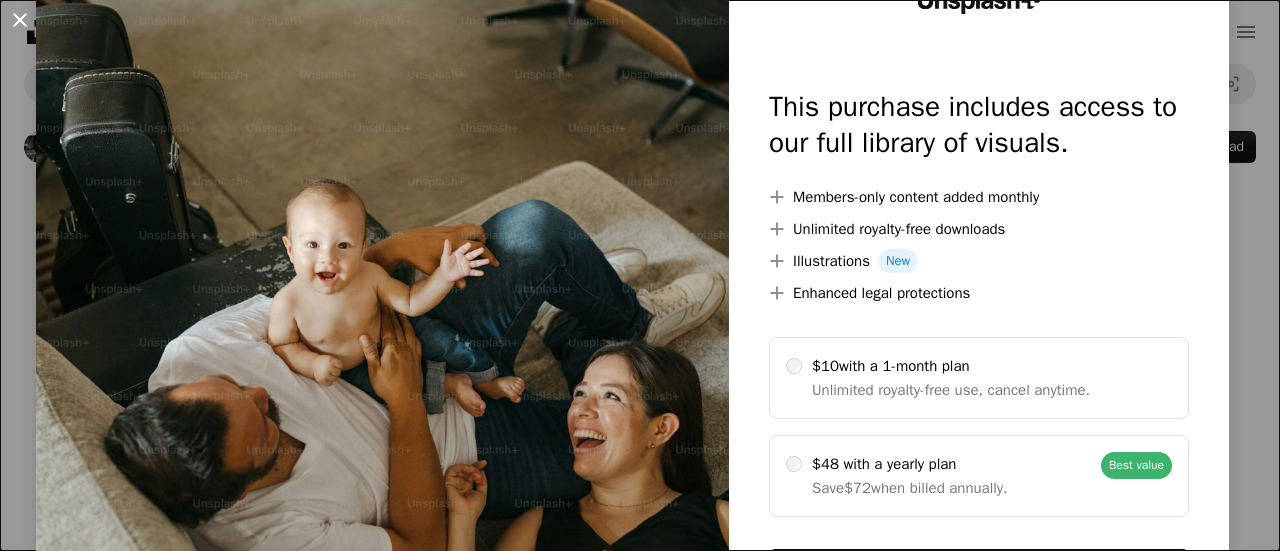 click on "An X shape" at bounding box center [20, 20] 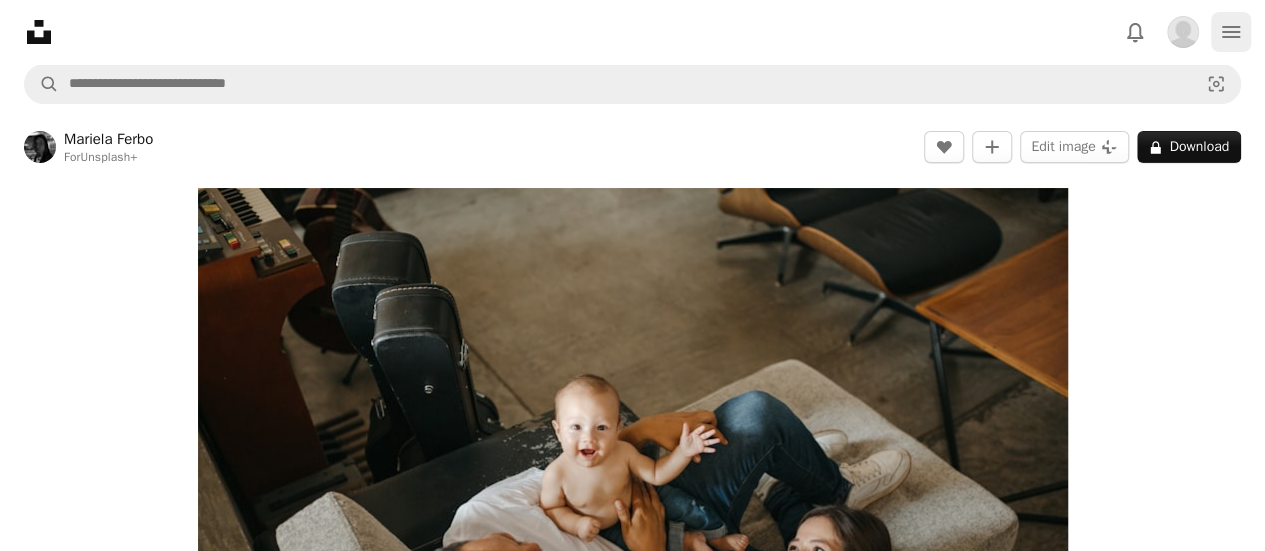 click on "navigation menu" 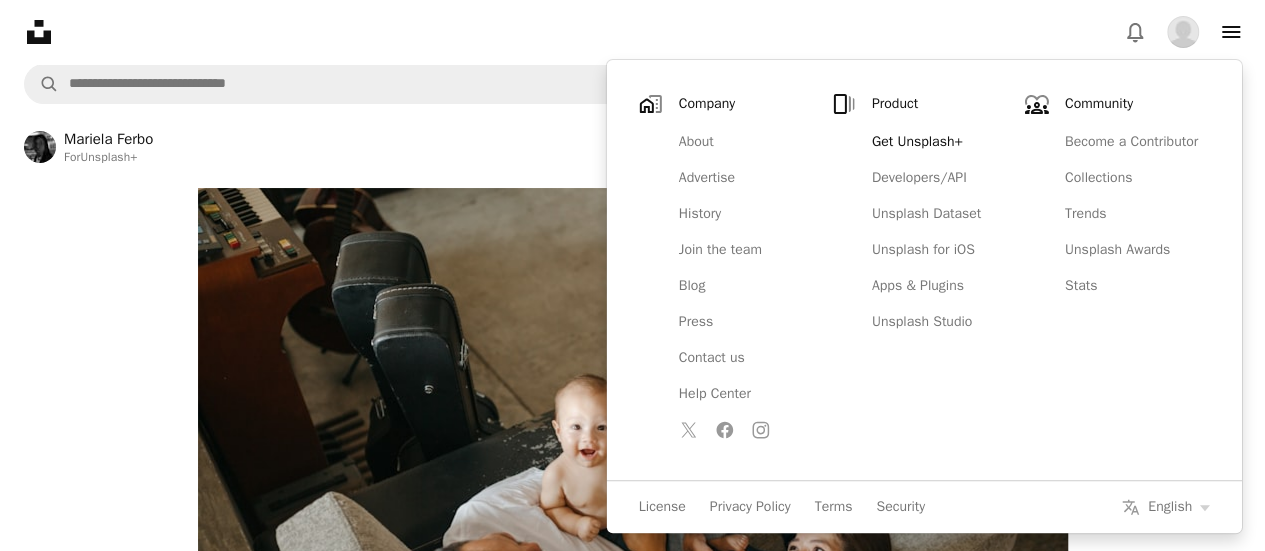 click on "Unsplash logo Unsplash Home A photo Pen Tool A stack of folders Download Bell navigation menu" at bounding box center (632, 32) 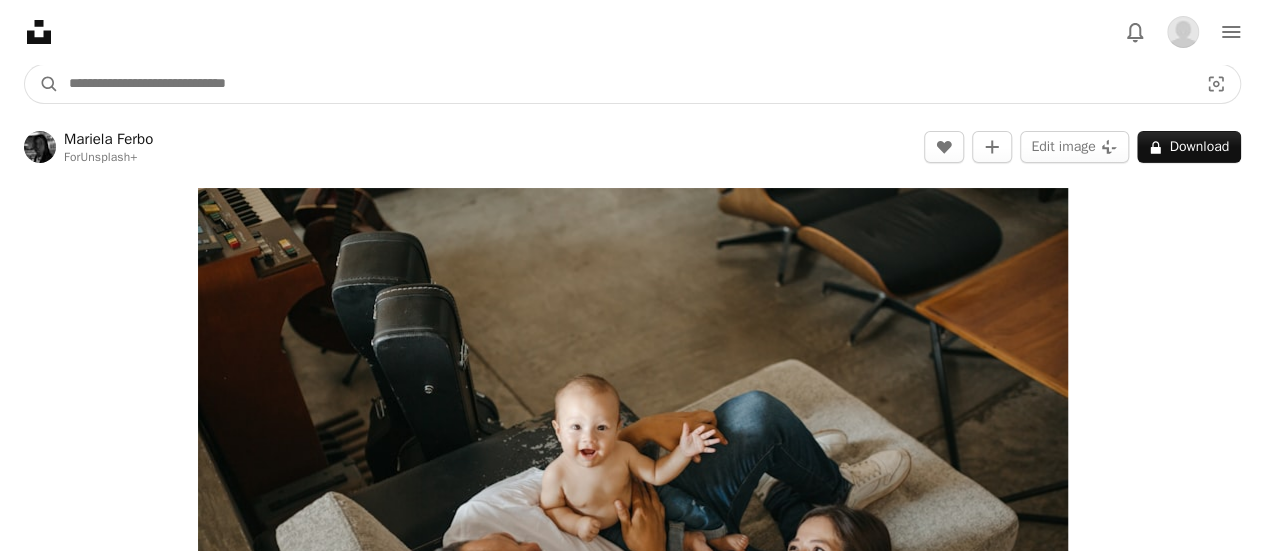 click at bounding box center (625, 84) 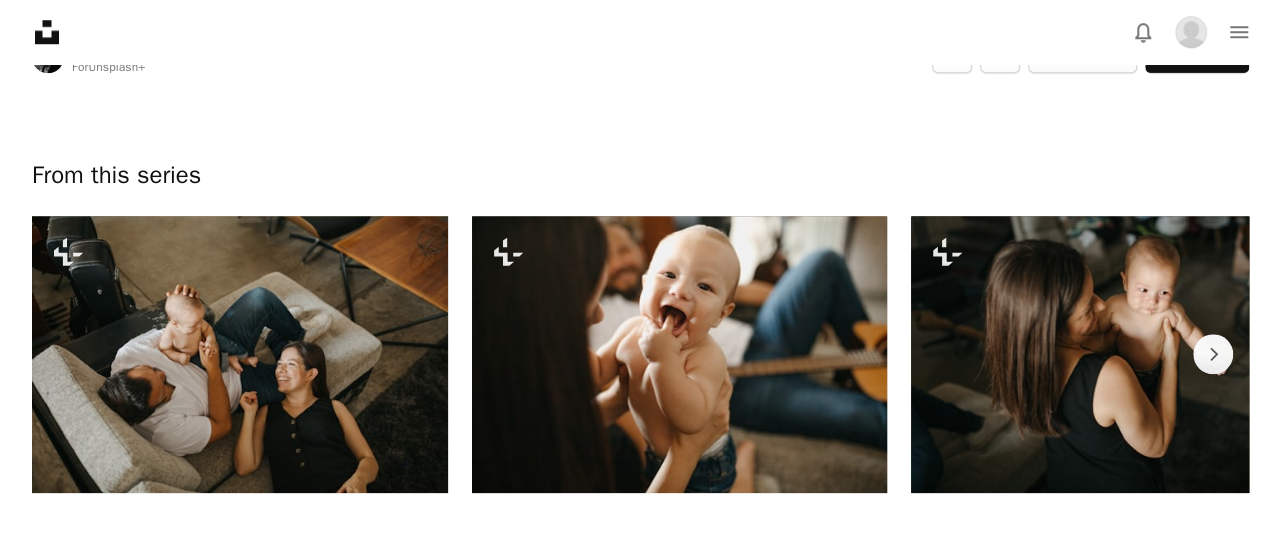 scroll, scrollTop: 1000, scrollLeft: 0, axis: vertical 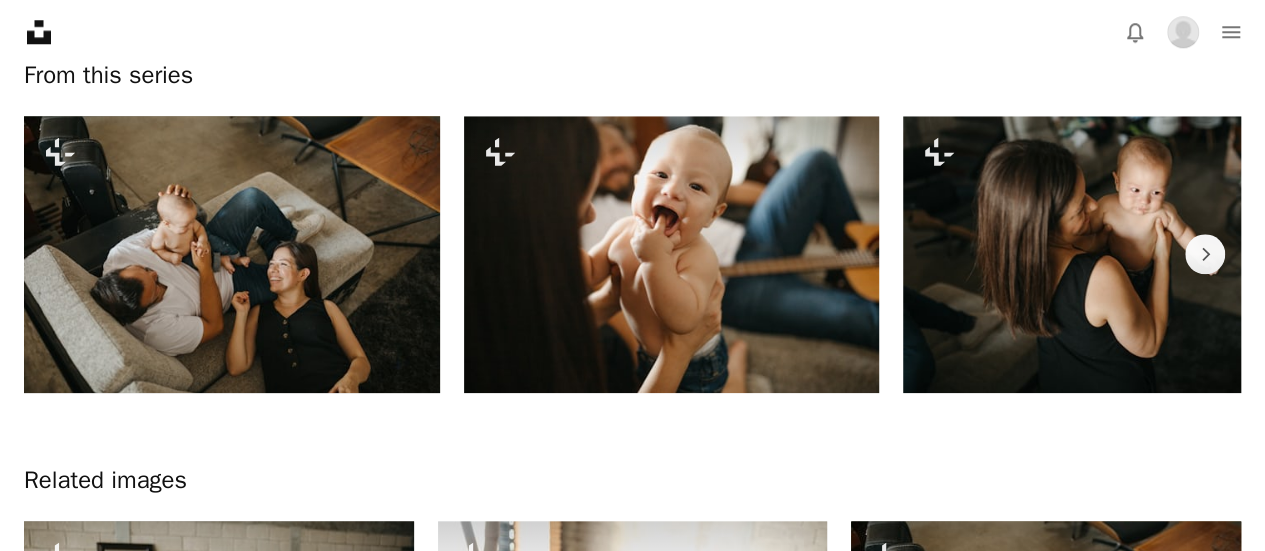 click at bounding box center [672, 254] 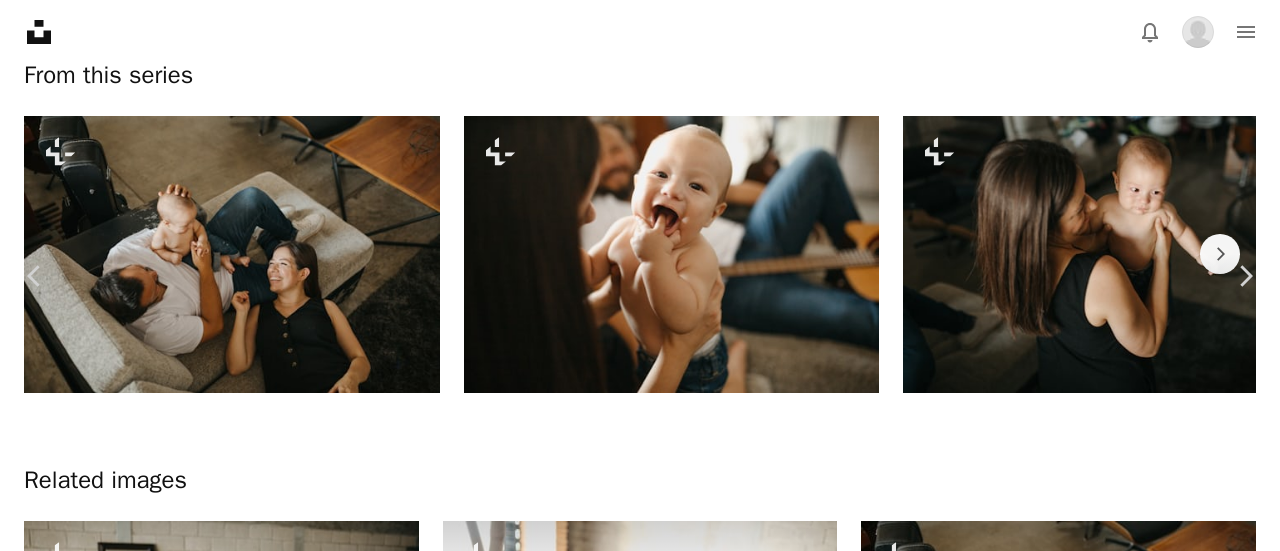 click on "A lock   Download" at bounding box center (1119, 2636) 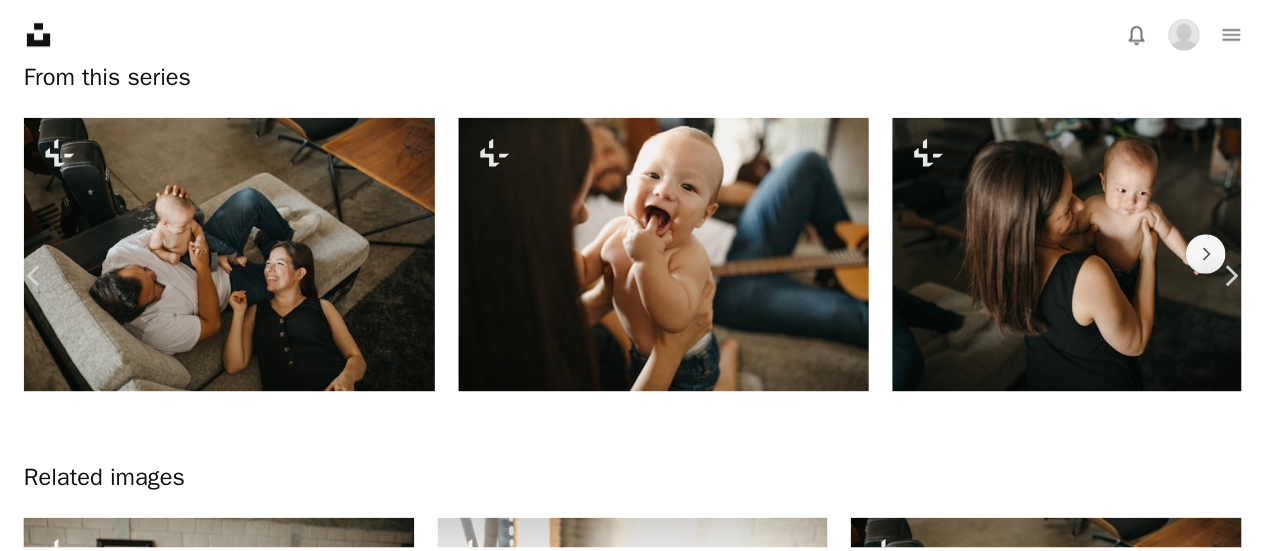 scroll, scrollTop: 0, scrollLeft: 0, axis: both 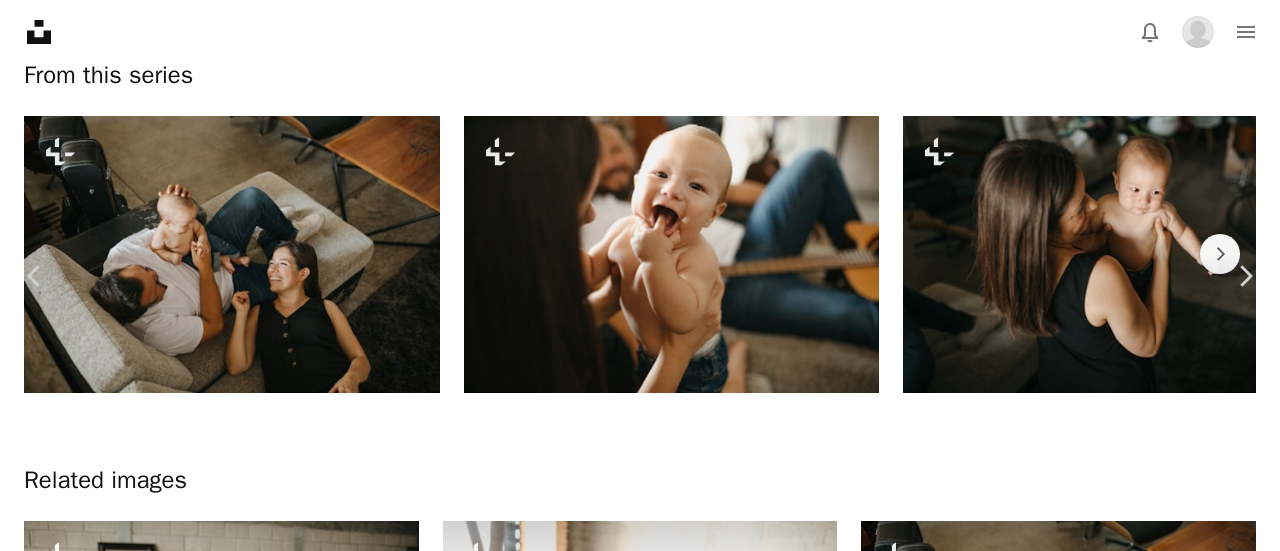 click on "An X shape" at bounding box center (20, 20) 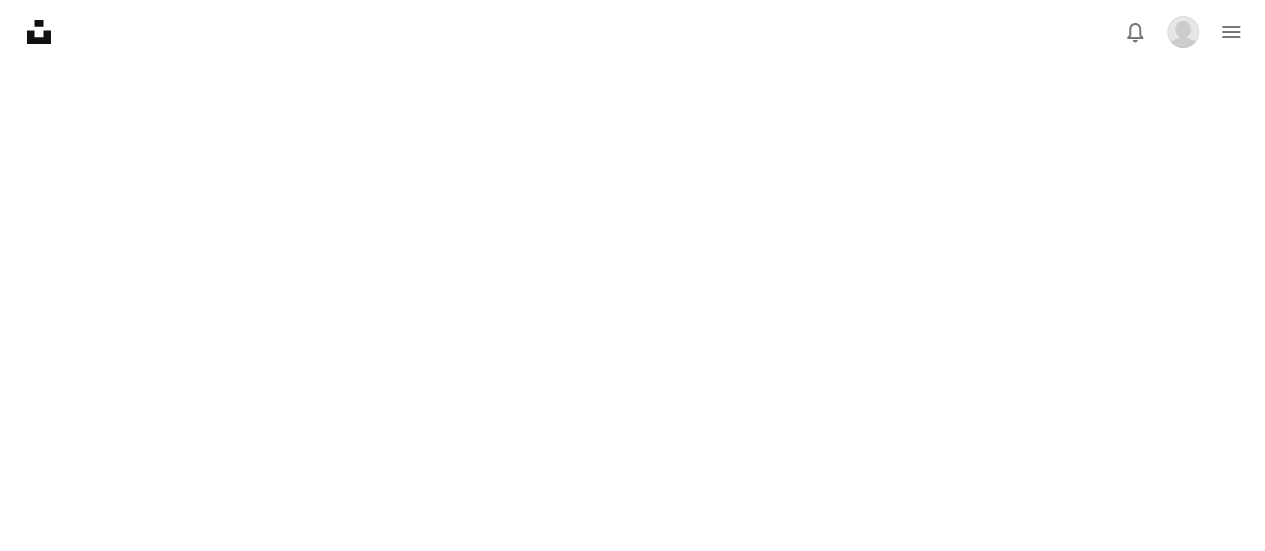 scroll, scrollTop: 3884, scrollLeft: 0, axis: vertical 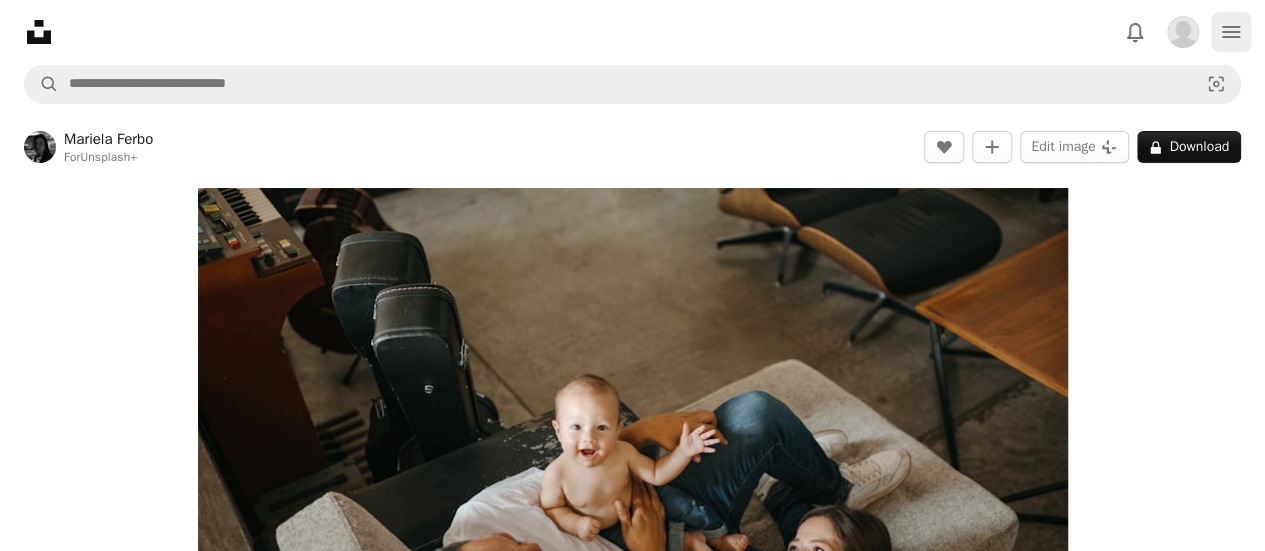 click 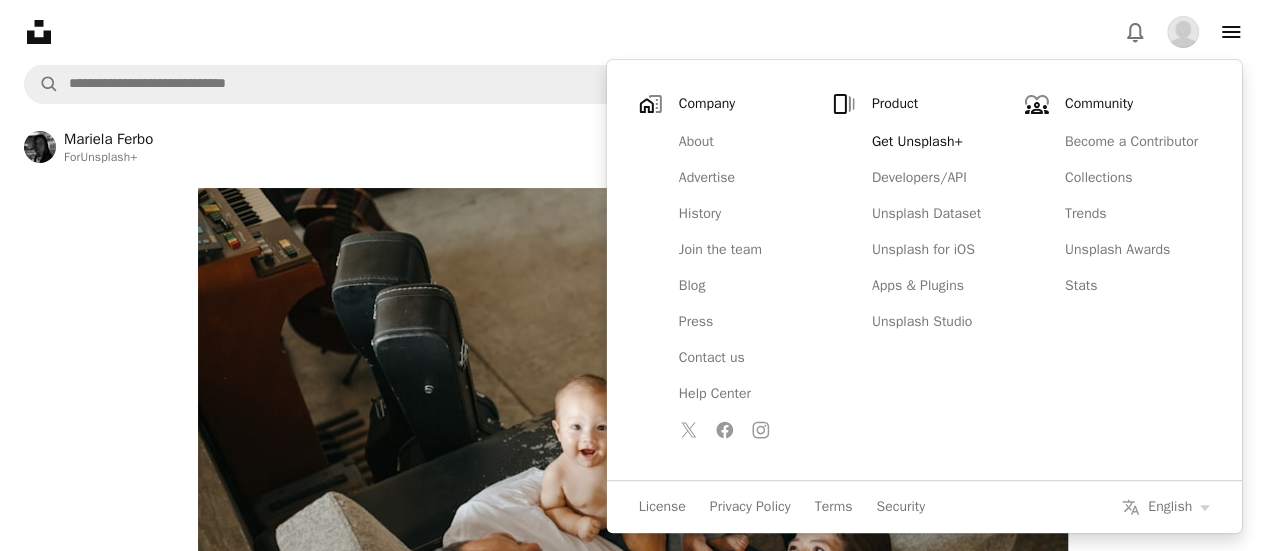click on "Unsplash logo Unsplash Home A photo Pen Tool A stack of folders Download Bell navigation menu" at bounding box center [632, 32] 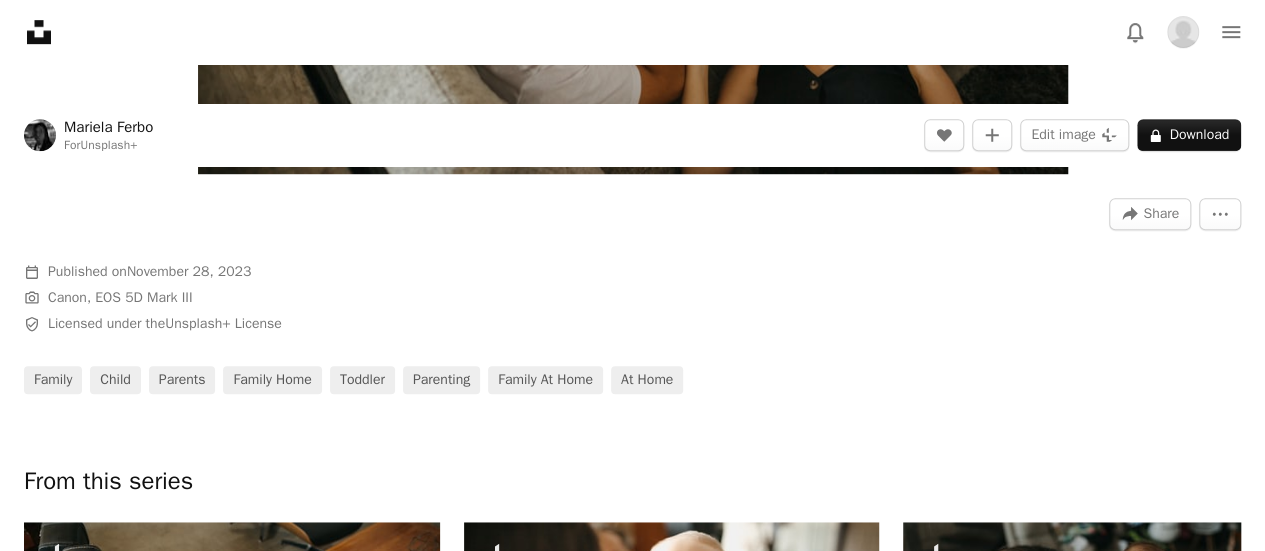 scroll, scrollTop: 600, scrollLeft: 0, axis: vertical 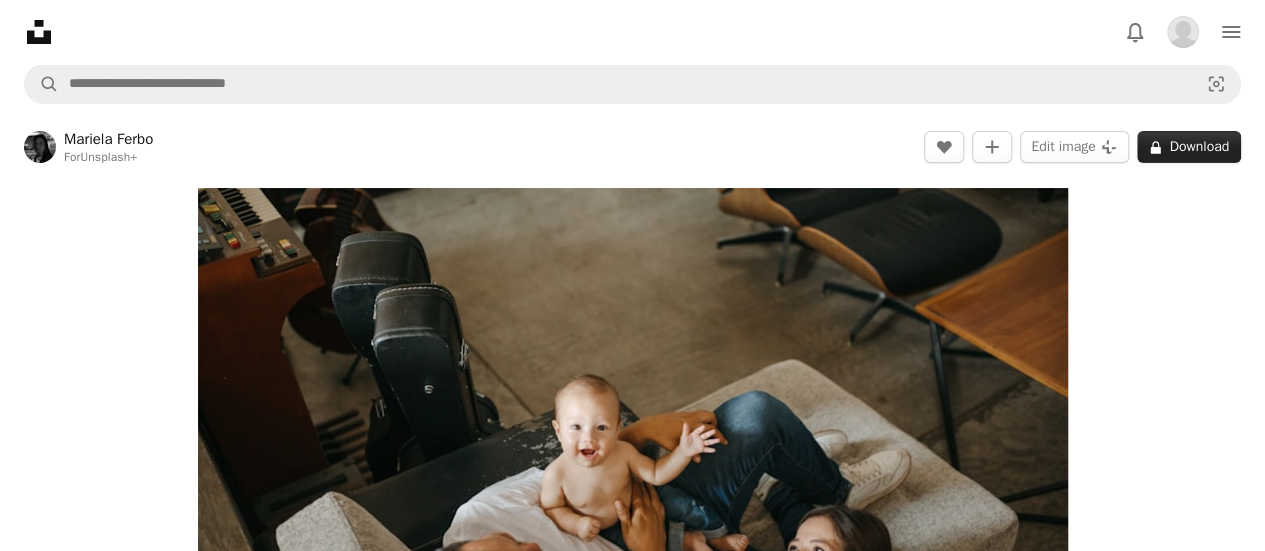 click on "A lock   Download" at bounding box center [1189, 147] 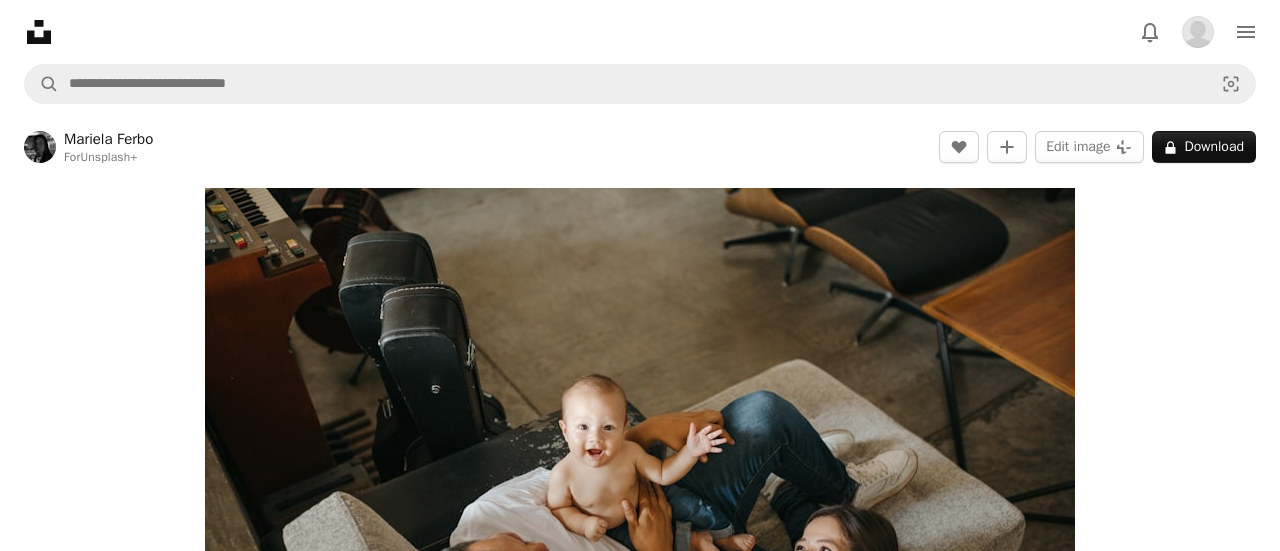 scroll, scrollTop: 100, scrollLeft: 0, axis: vertical 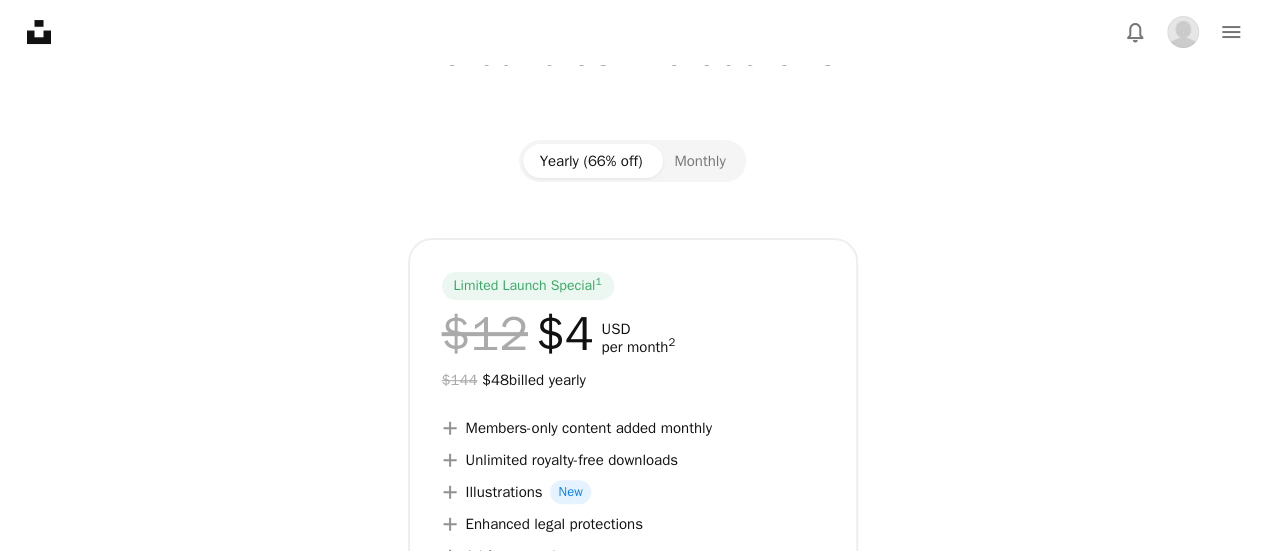 drag, startPoint x: 711, startPoint y: 162, endPoint x: 749, endPoint y: 161, distance: 38.013157 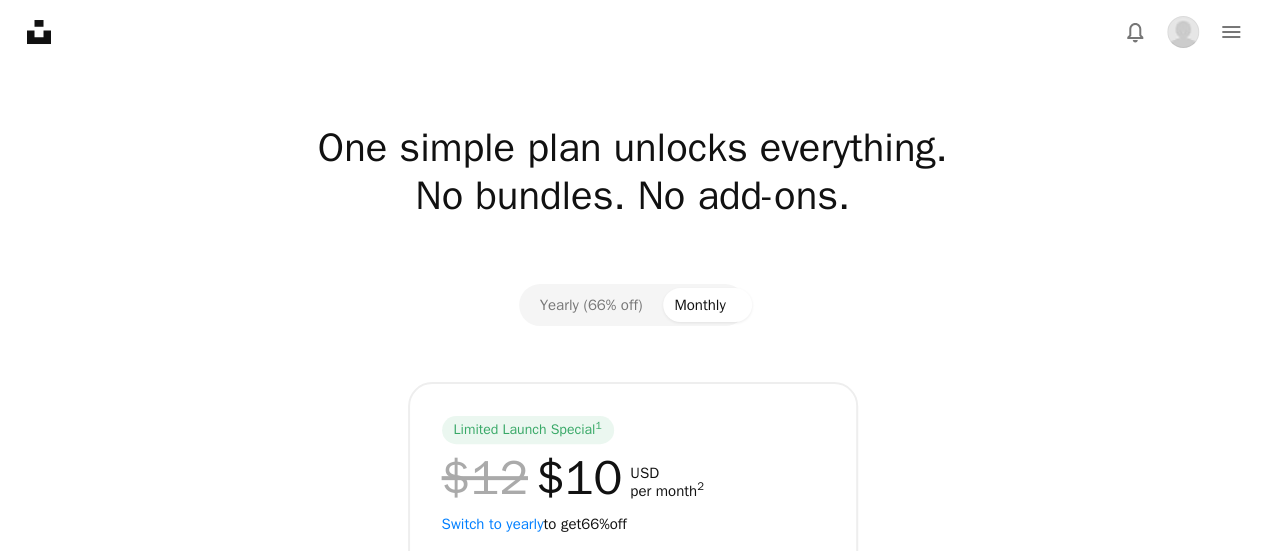 scroll, scrollTop: 0, scrollLeft: 0, axis: both 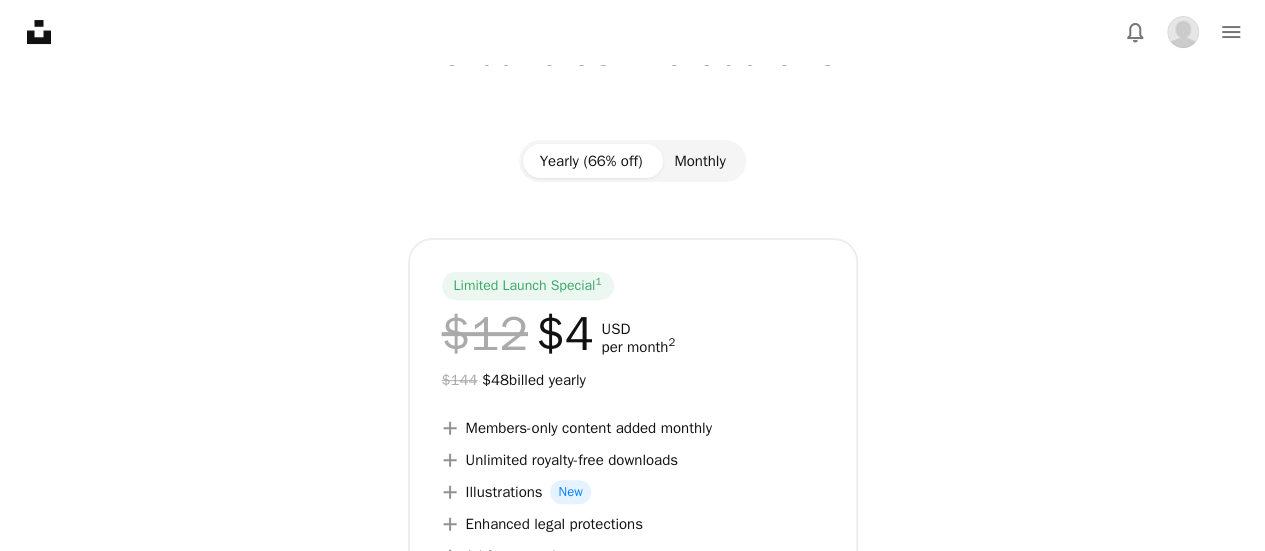 click on "Monthly" at bounding box center [699, 161] 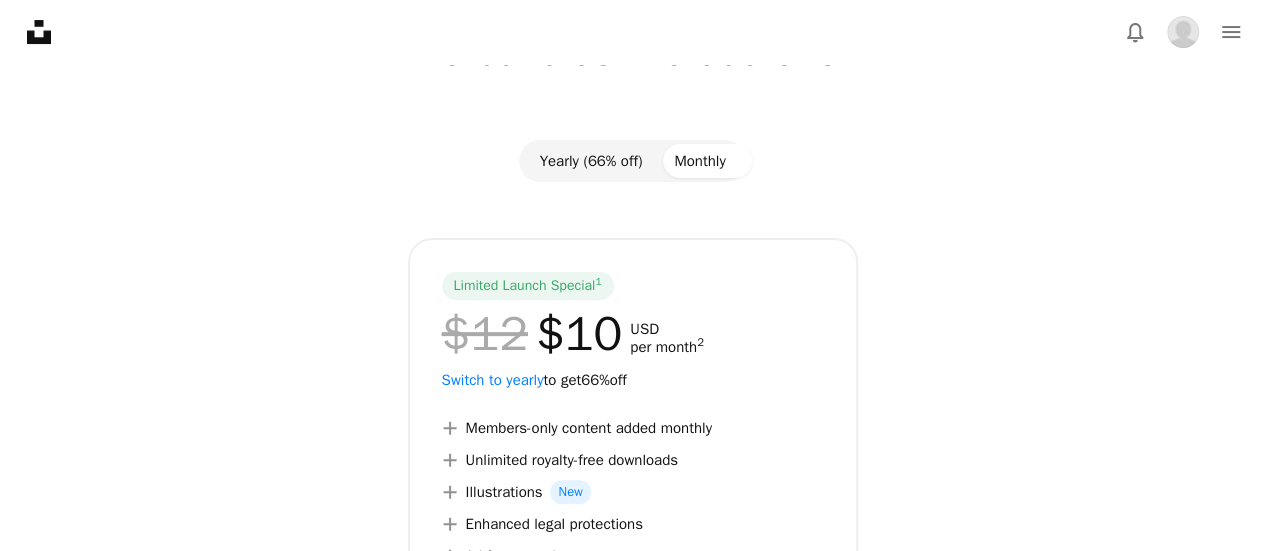 click on "Yearly (66% off)" at bounding box center [590, 161] 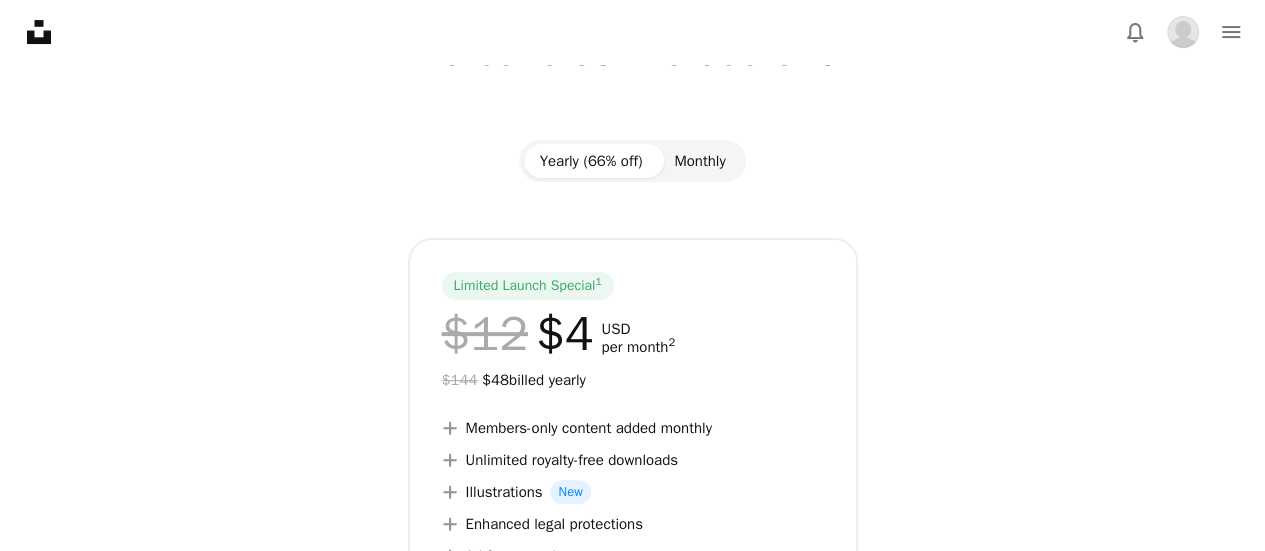 click on "Monthly" at bounding box center (699, 161) 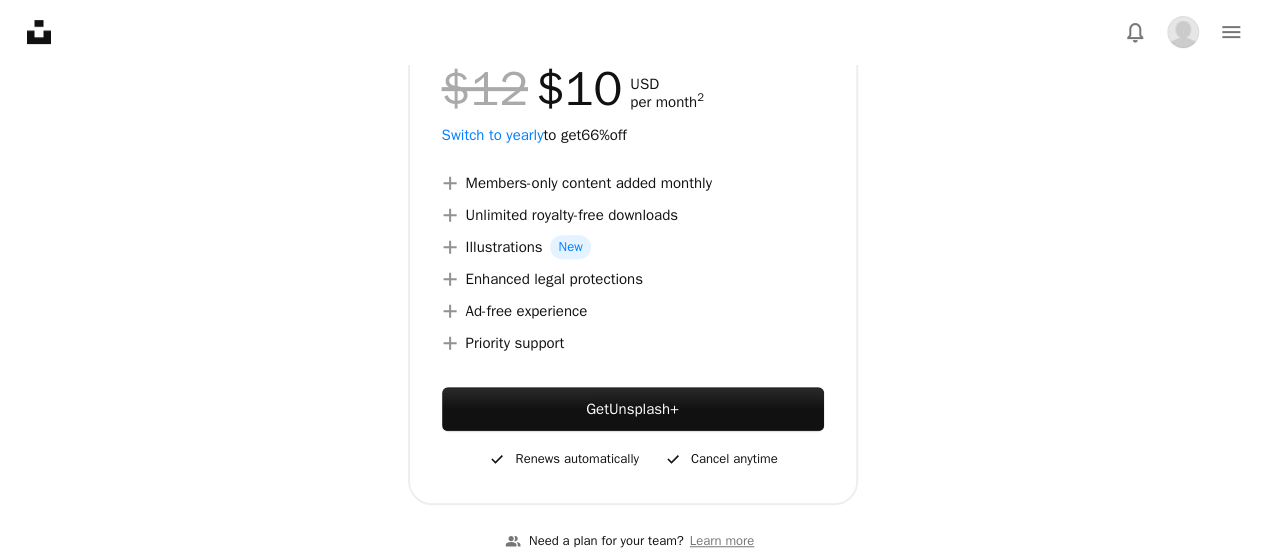 scroll, scrollTop: 500, scrollLeft: 0, axis: vertical 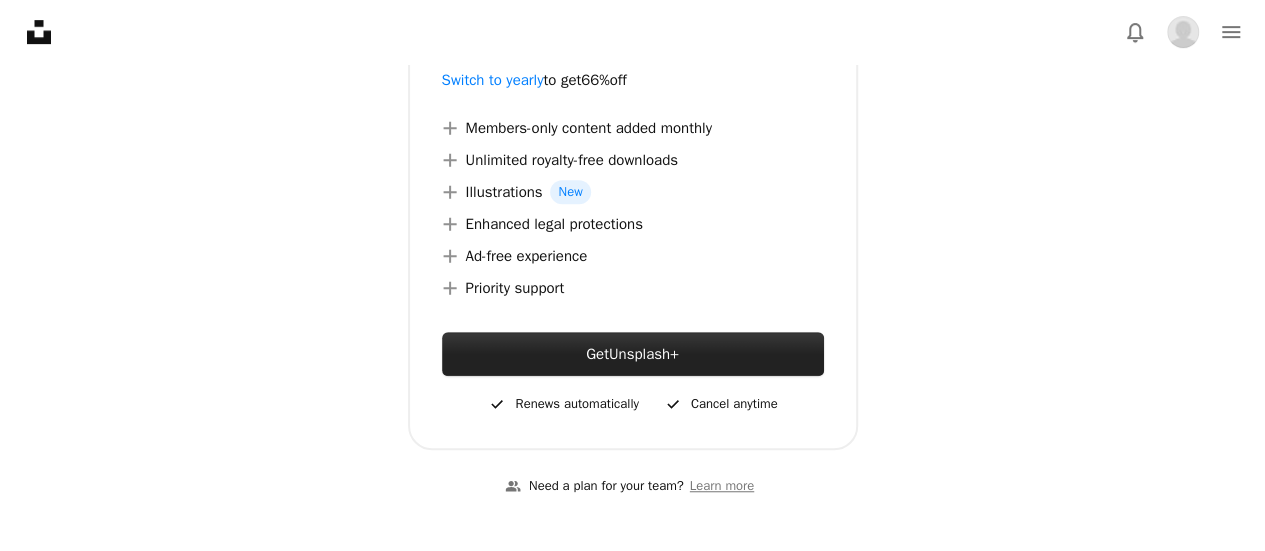 click on "Get  Unsplash+" at bounding box center (633, 354) 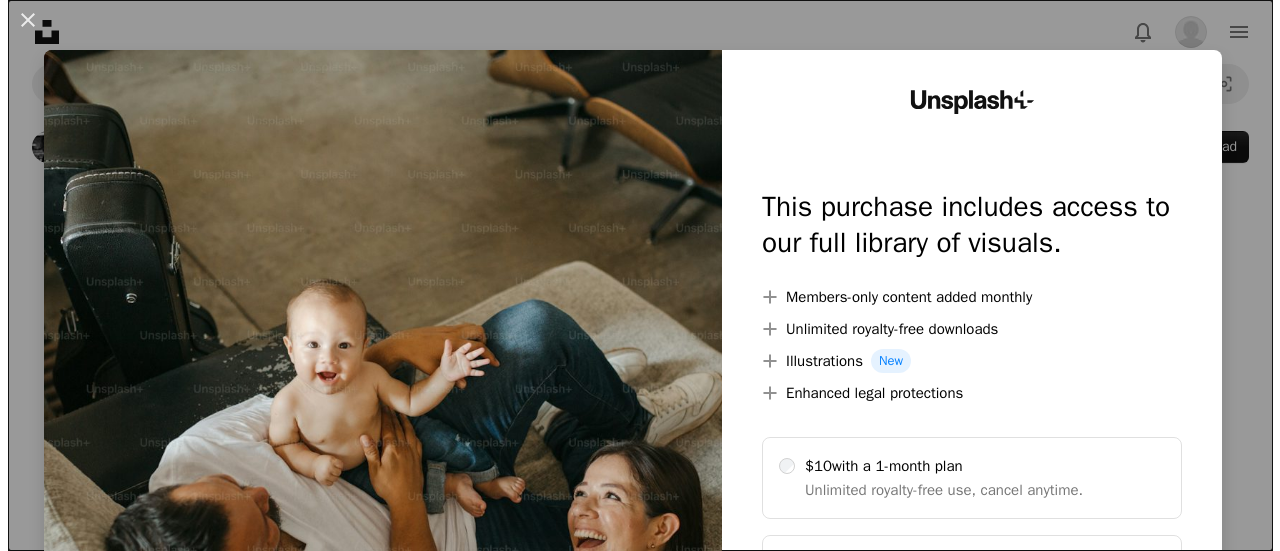 scroll, scrollTop: 0, scrollLeft: 0, axis: both 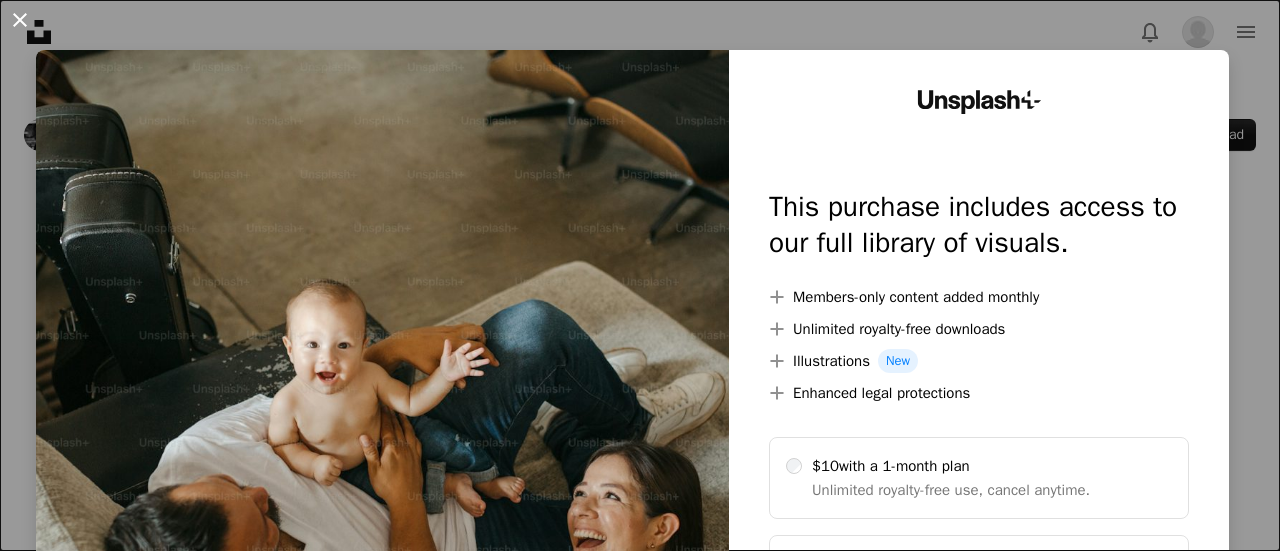 click on "An X shape" at bounding box center (20, 20) 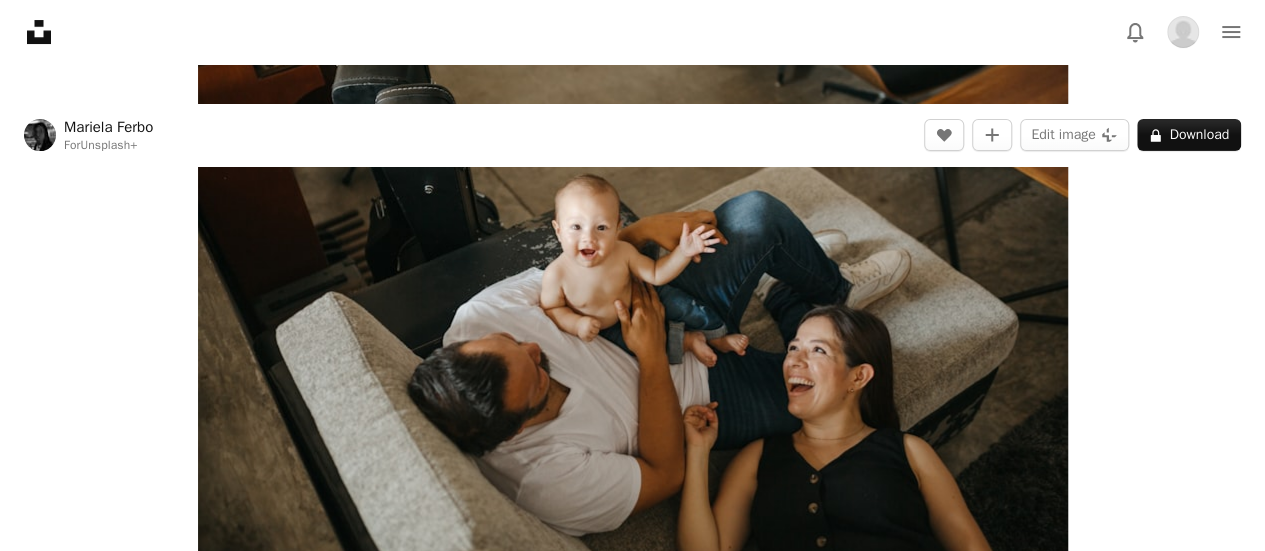 click on "Mariela Ferbo" at bounding box center [108, 127] 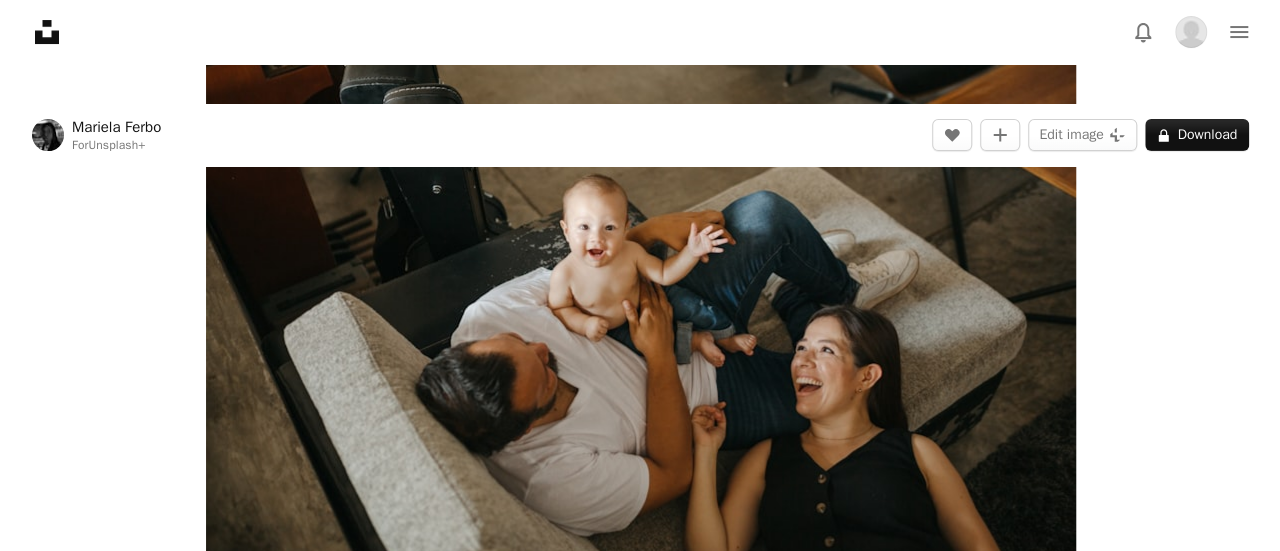 scroll, scrollTop: 0, scrollLeft: 0, axis: both 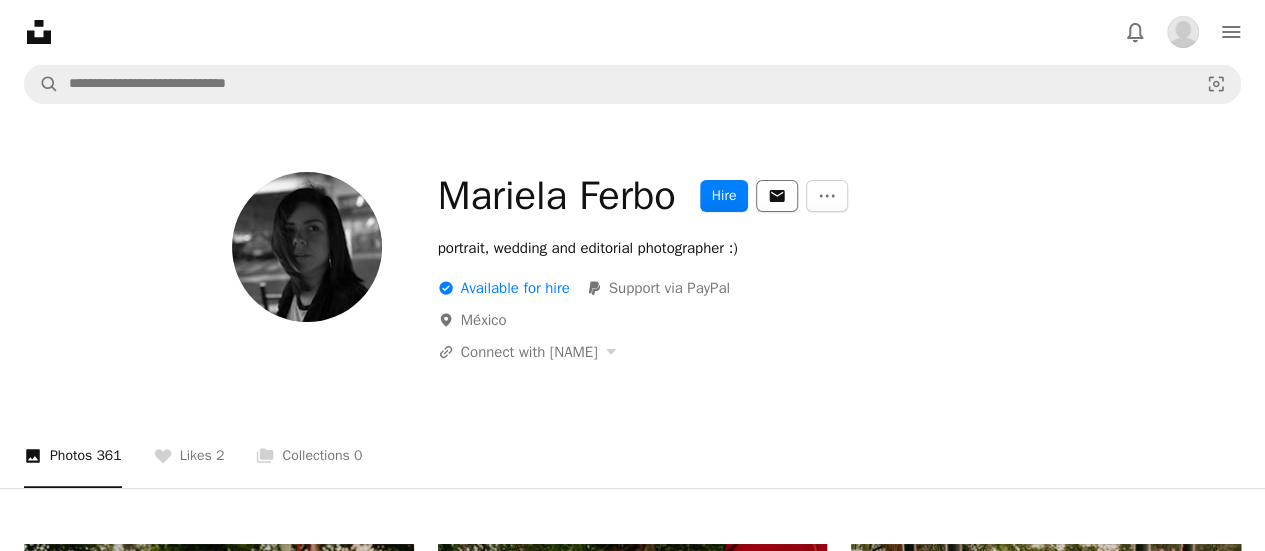 click on "An envelope" 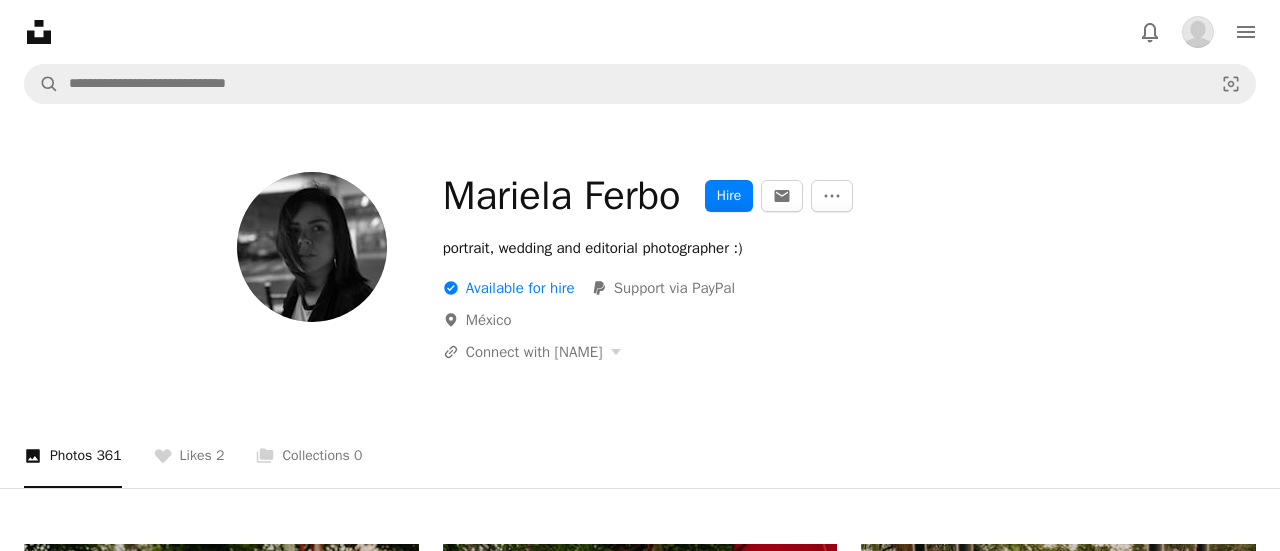 scroll, scrollTop: 200, scrollLeft: 0, axis: vertical 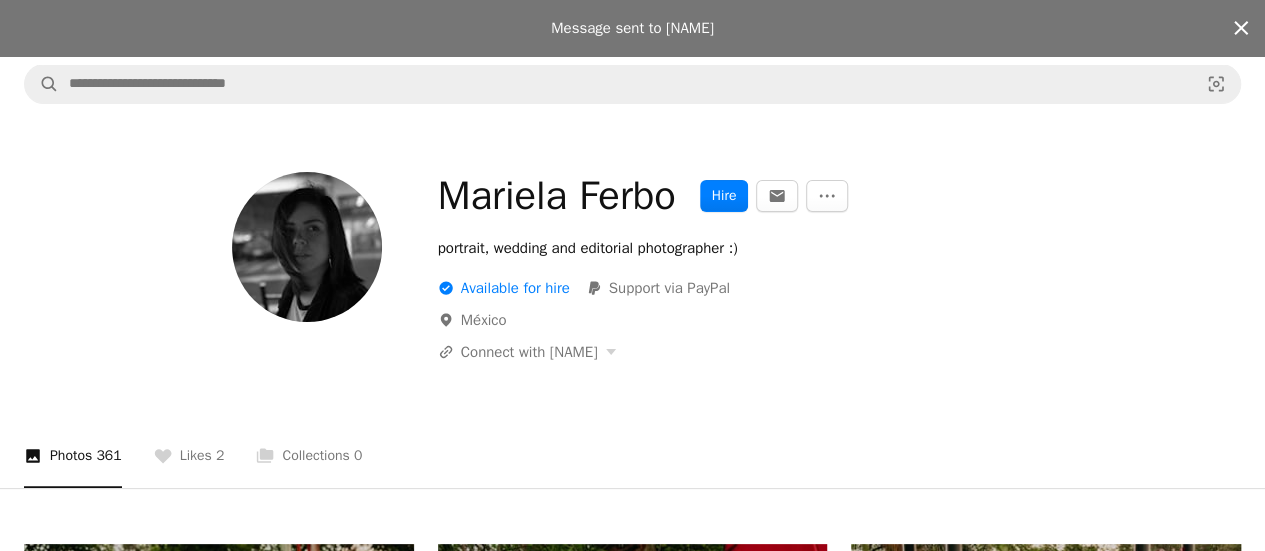 click on "An X shape" 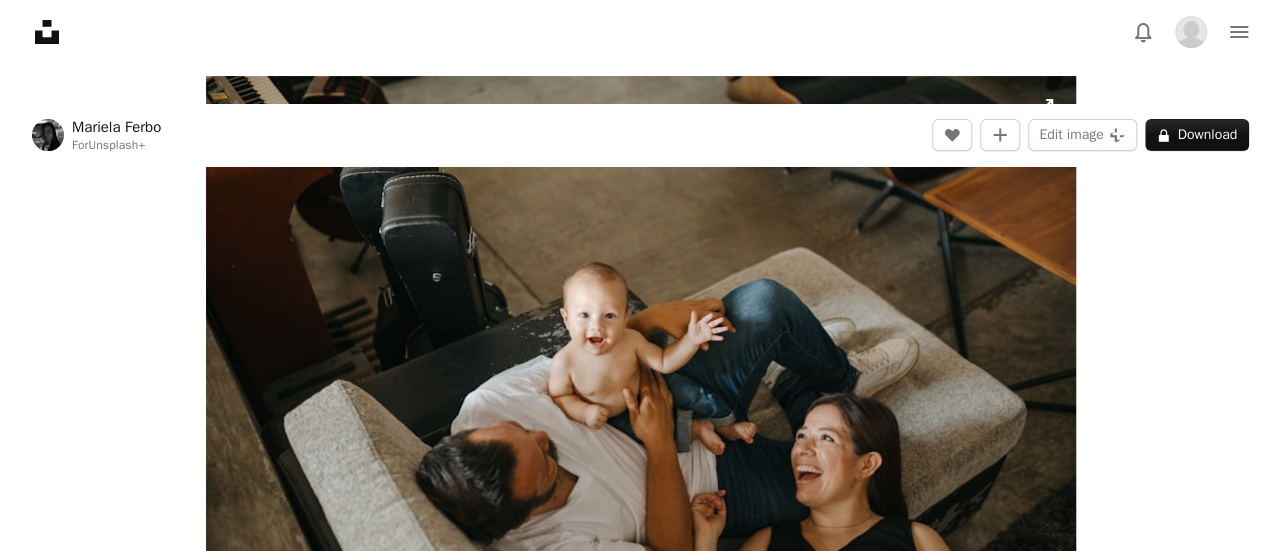 scroll, scrollTop: 200, scrollLeft: 0, axis: vertical 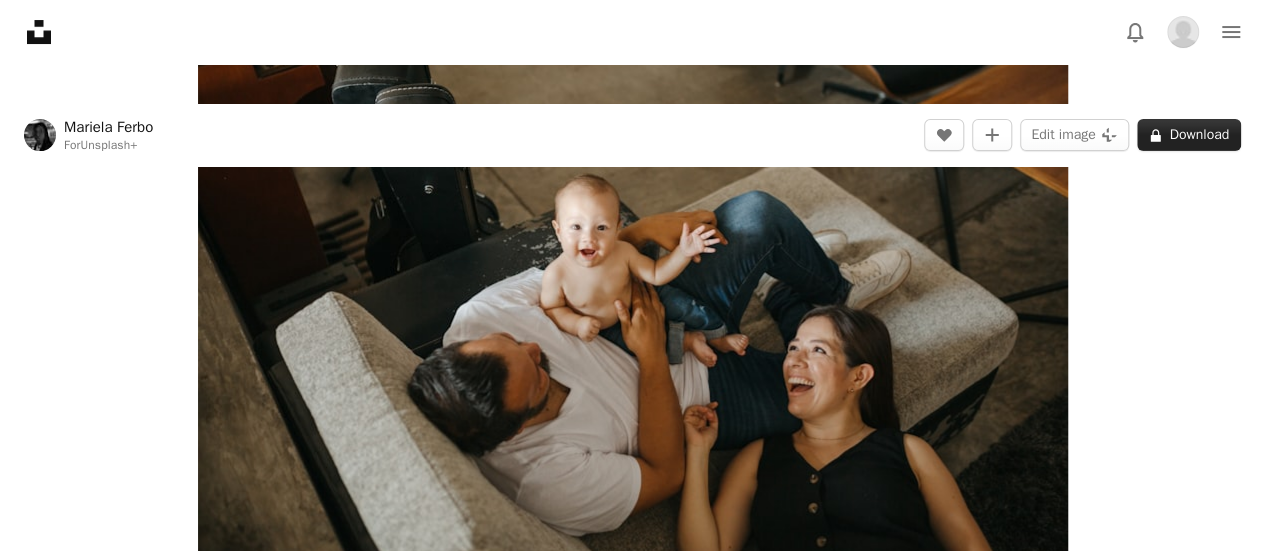 click on "A lock   Download" at bounding box center [1189, 135] 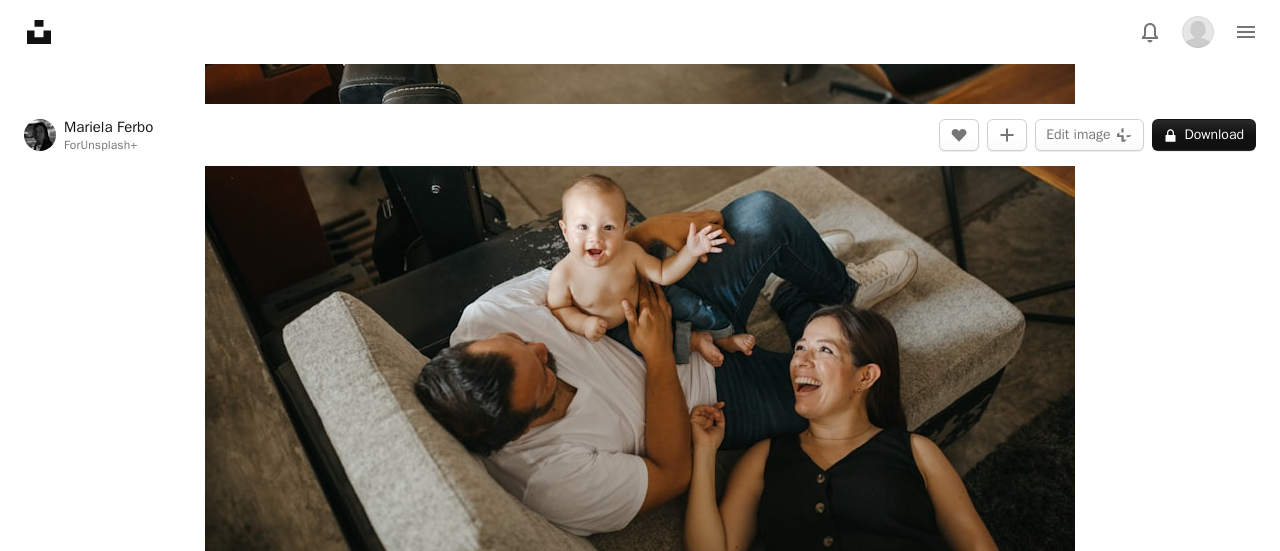 scroll, scrollTop: 162, scrollLeft: 0, axis: vertical 